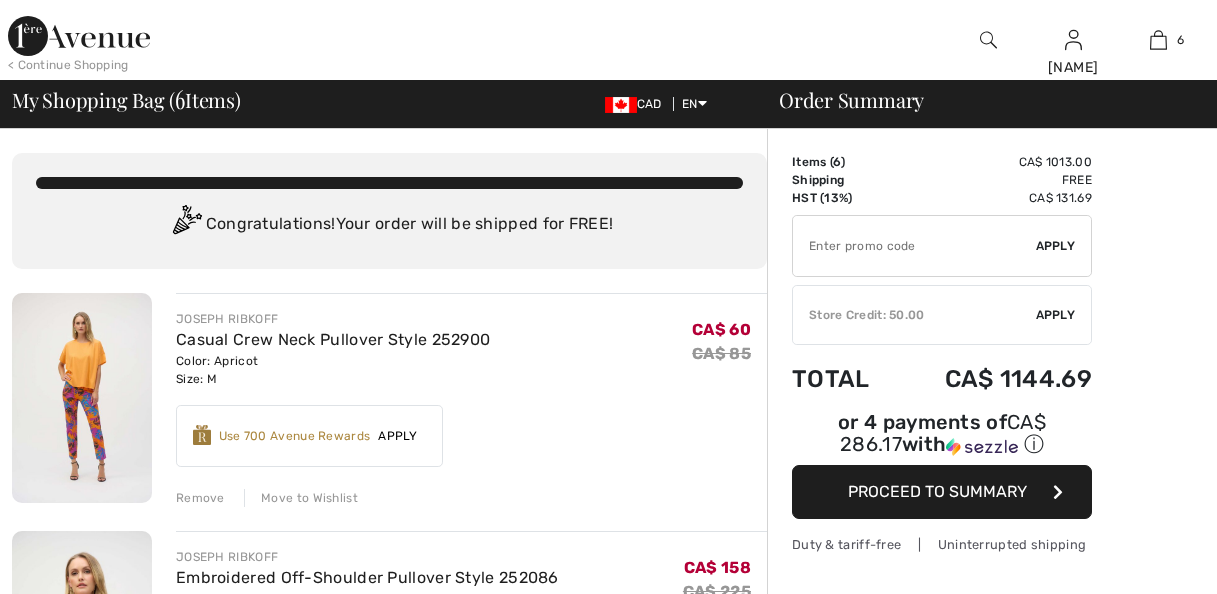 scroll, scrollTop: 0, scrollLeft: 0, axis: both 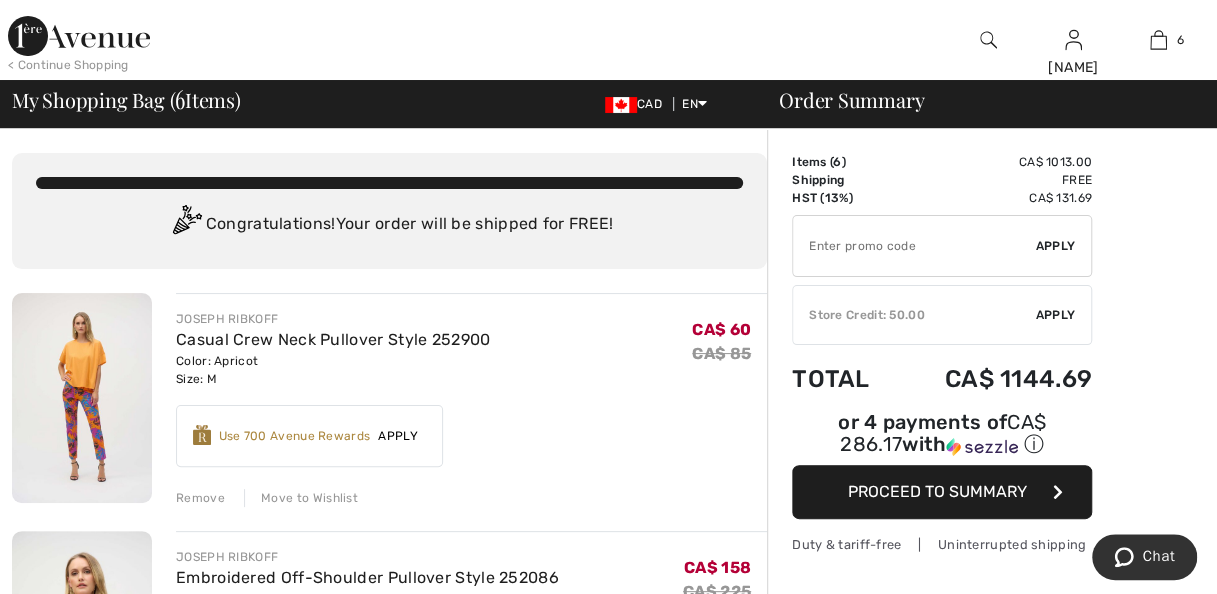 click at bounding box center (82, 398) 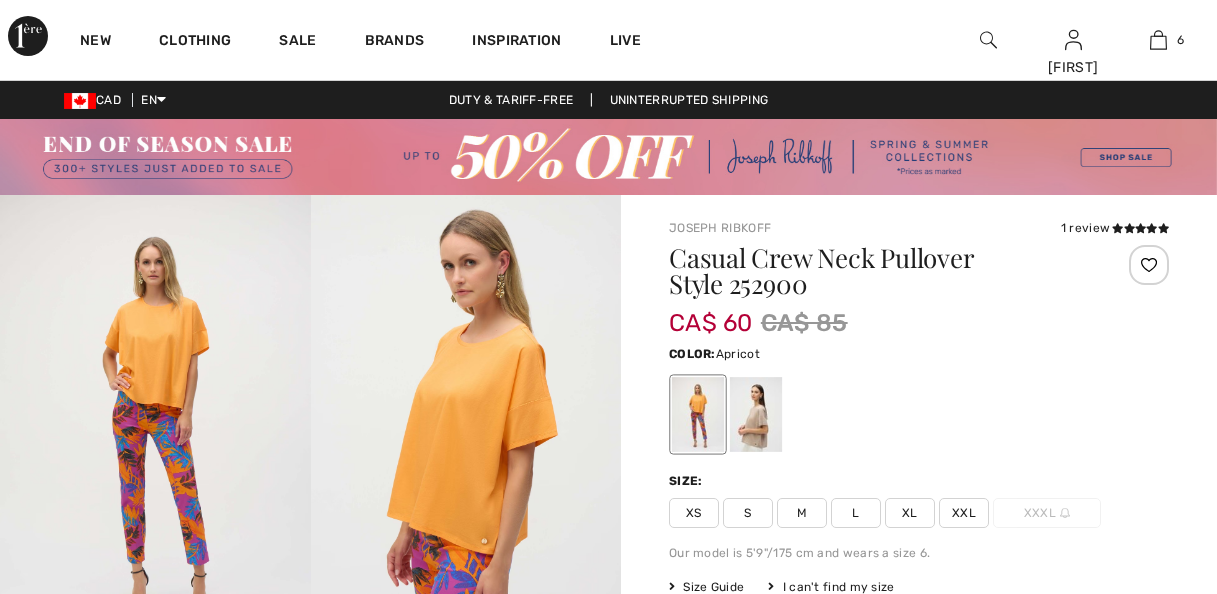 scroll, scrollTop: 0, scrollLeft: 0, axis: both 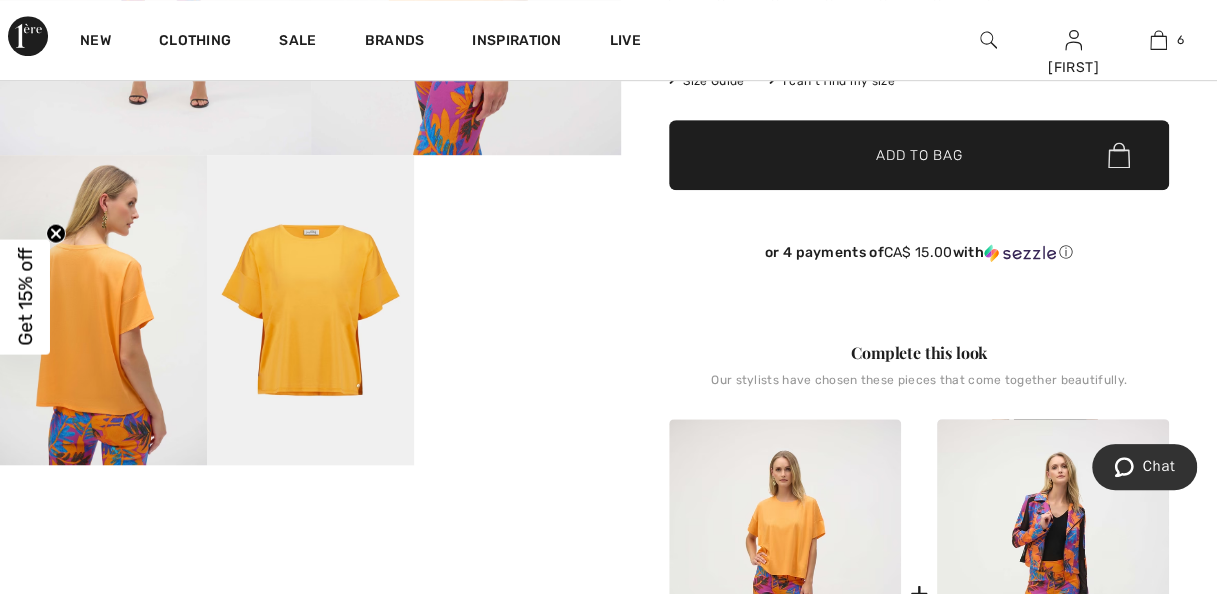 click at bounding box center [310, 310] 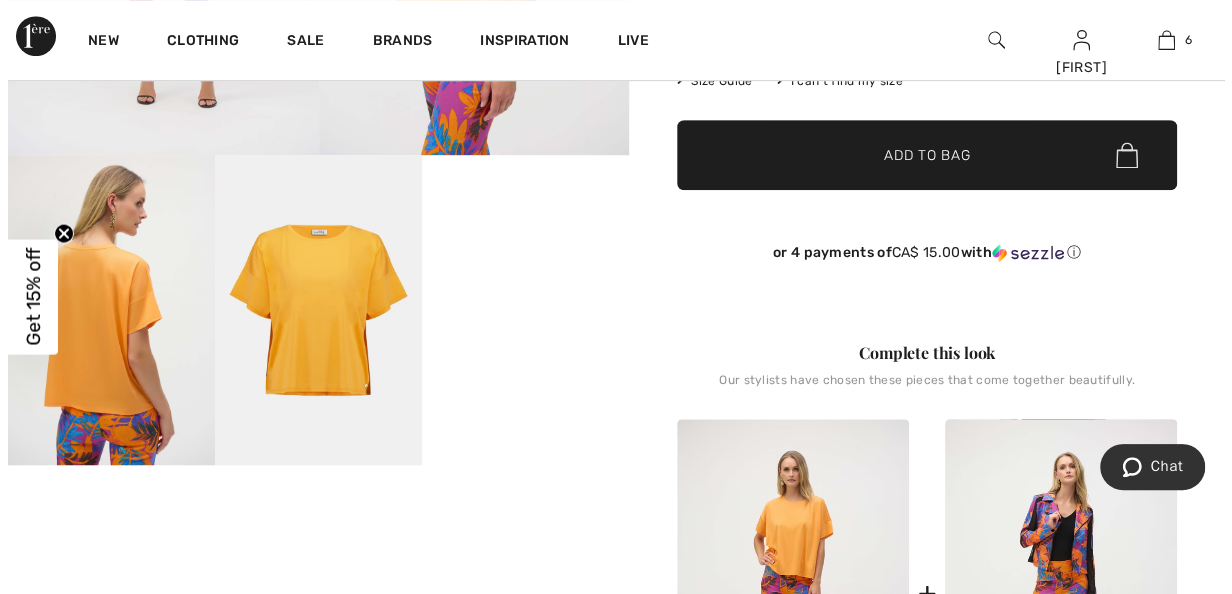 scroll, scrollTop: 508, scrollLeft: 0, axis: vertical 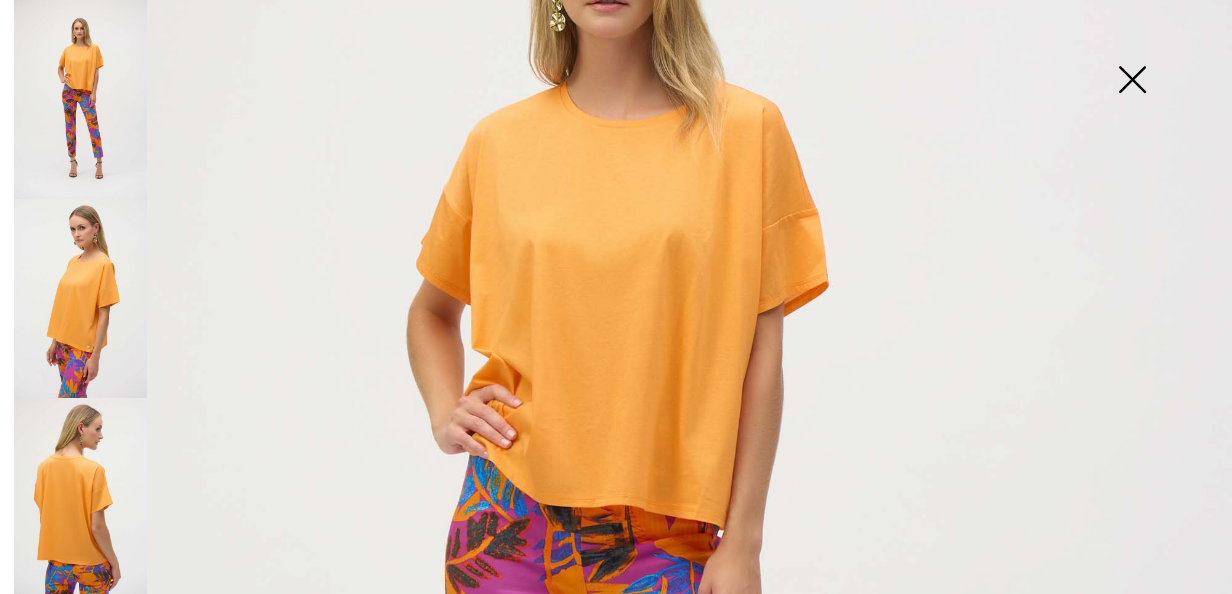 click at bounding box center (1132, 81) 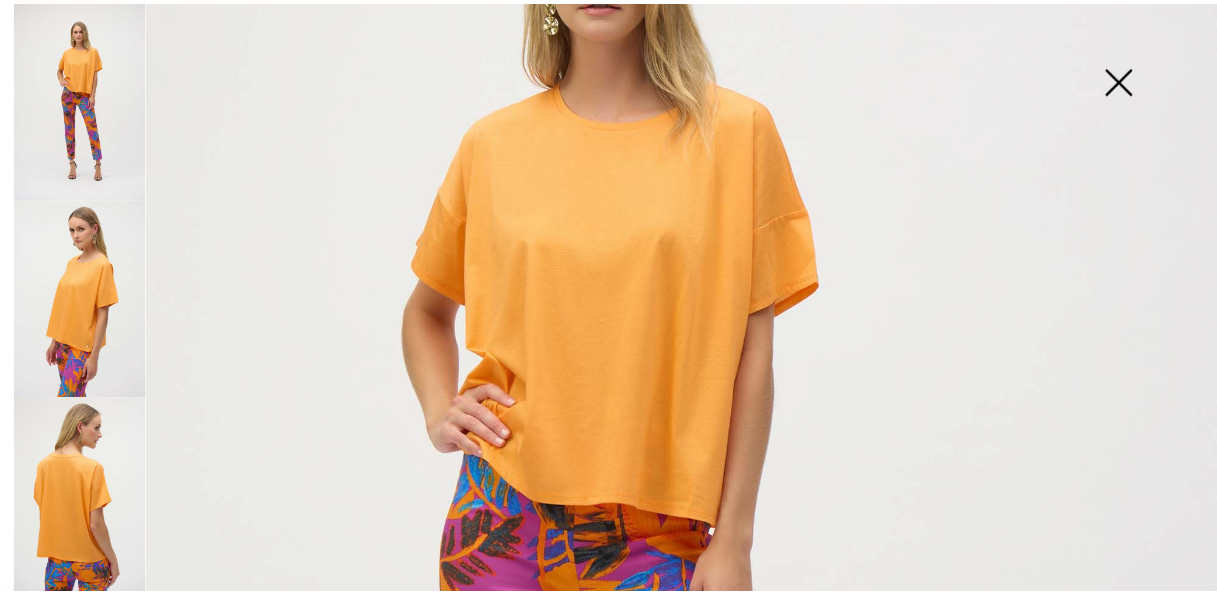 scroll, scrollTop: 506, scrollLeft: 0, axis: vertical 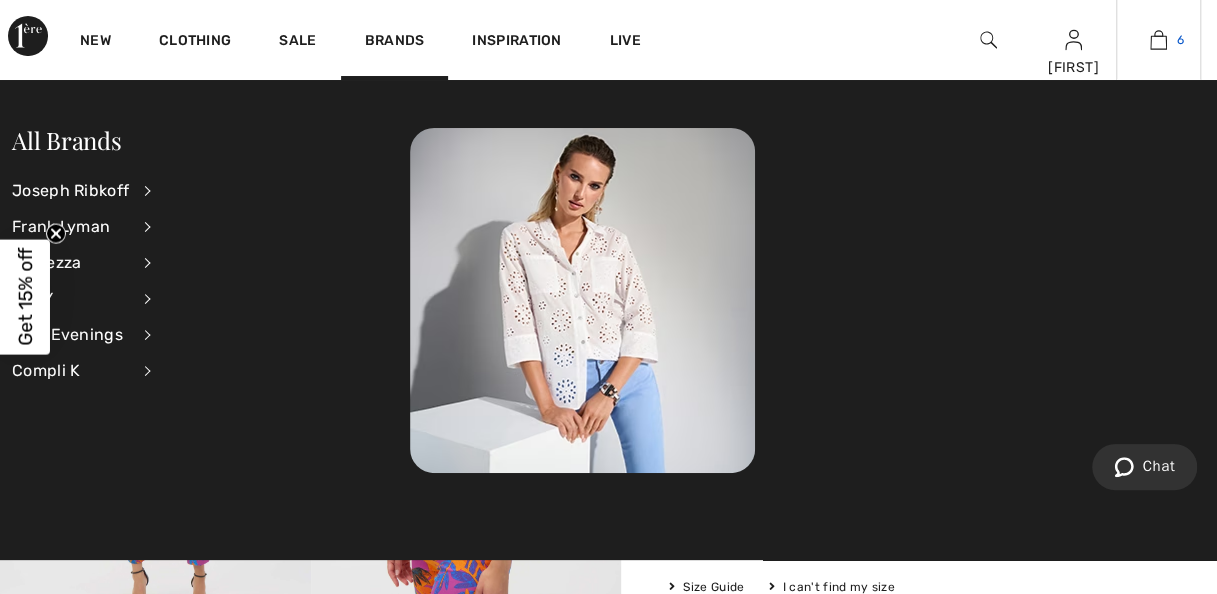 click on "6" at bounding box center [1180, 40] 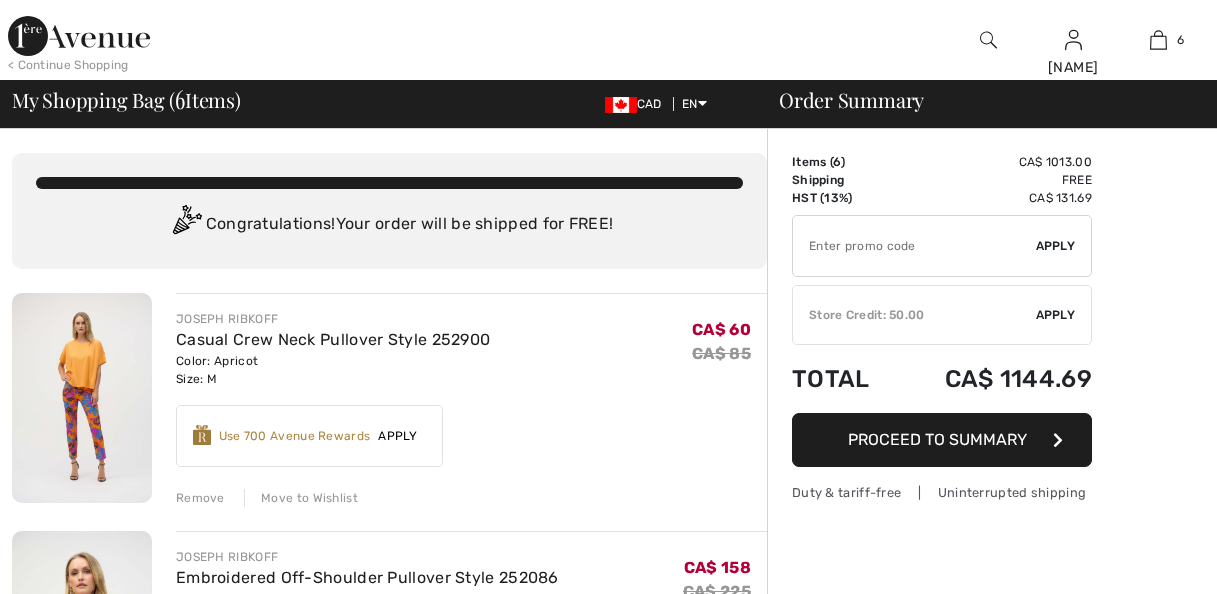 scroll, scrollTop: 0, scrollLeft: 0, axis: both 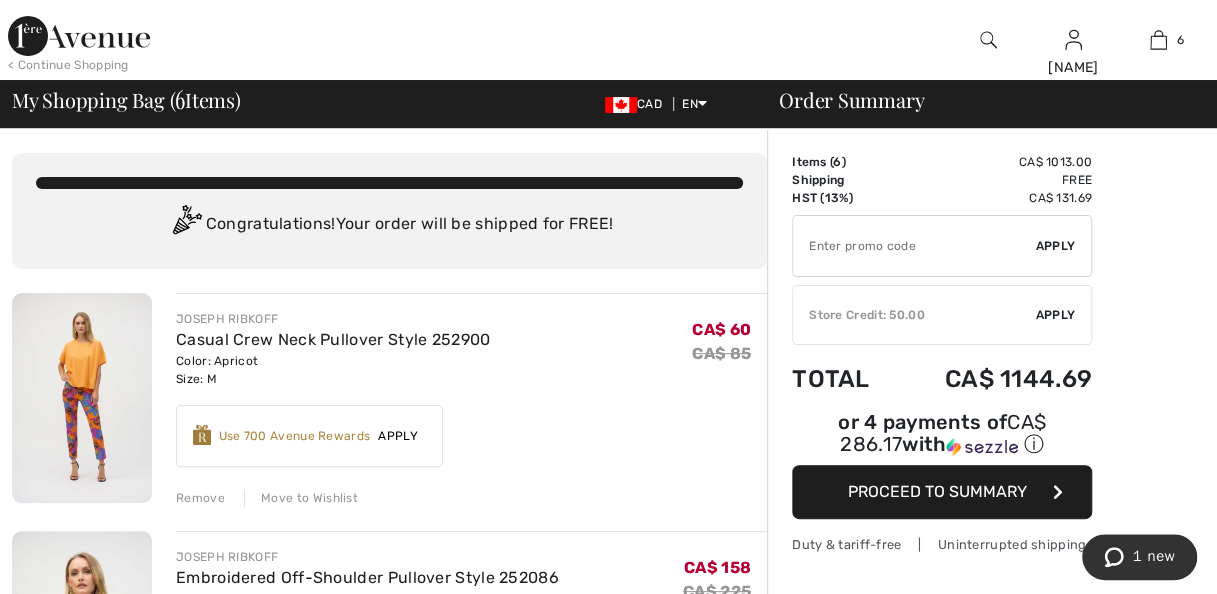 click on "Remove" at bounding box center [200, 498] 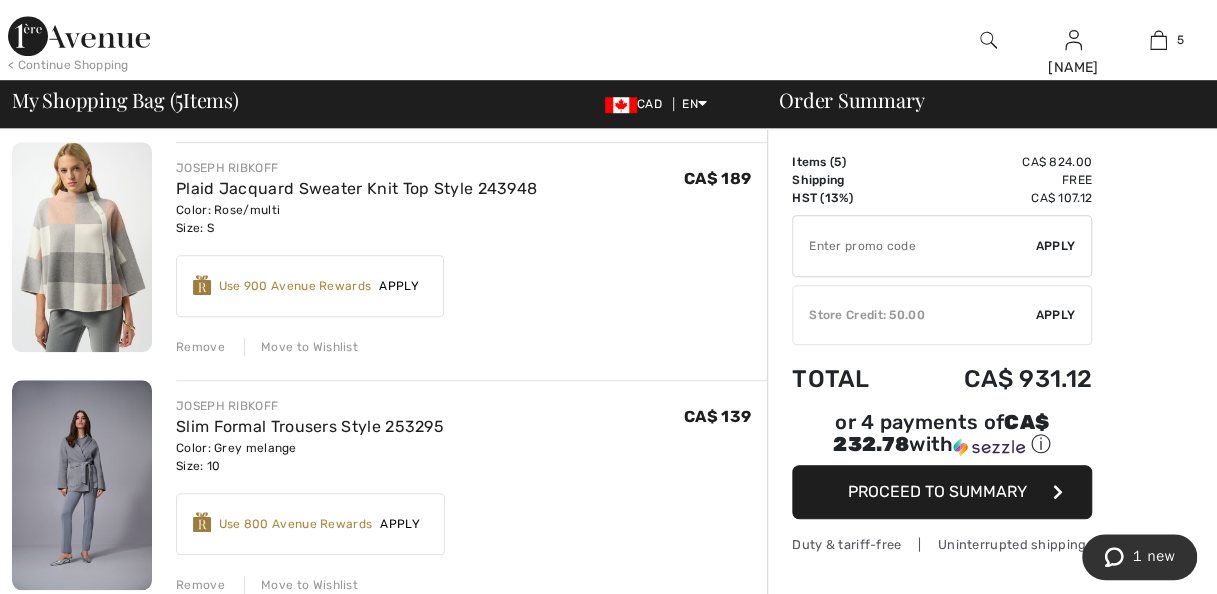 scroll, scrollTop: 706, scrollLeft: 0, axis: vertical 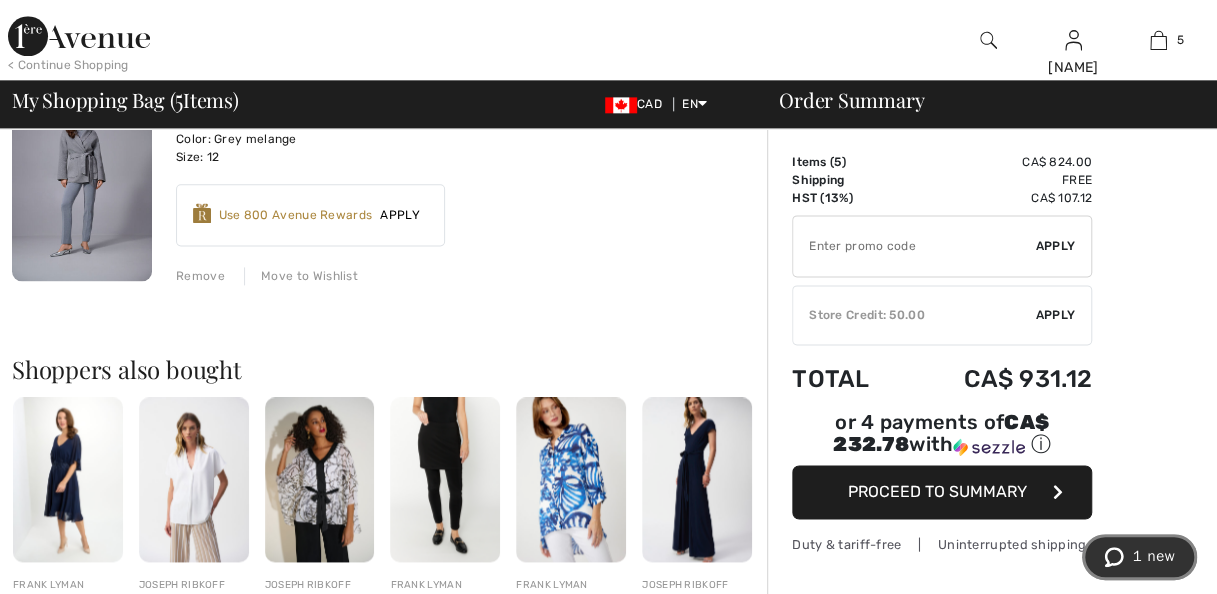 click at bounding box center (1118, 557) 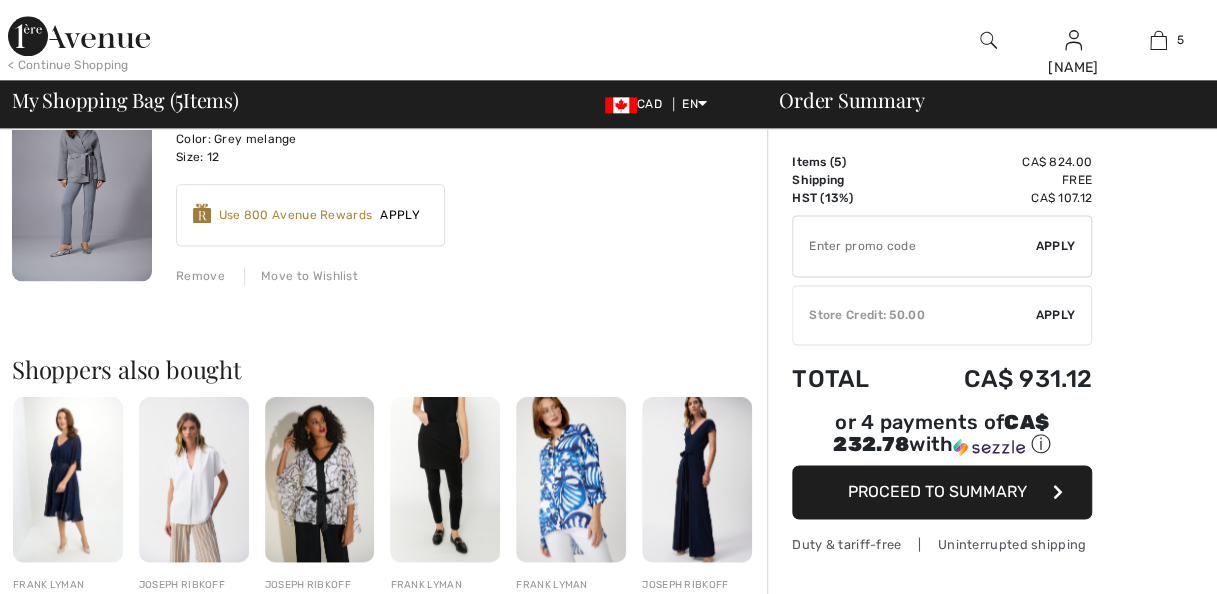 scroll, scrollTop: 0, scrollLeft: 0, axis: both 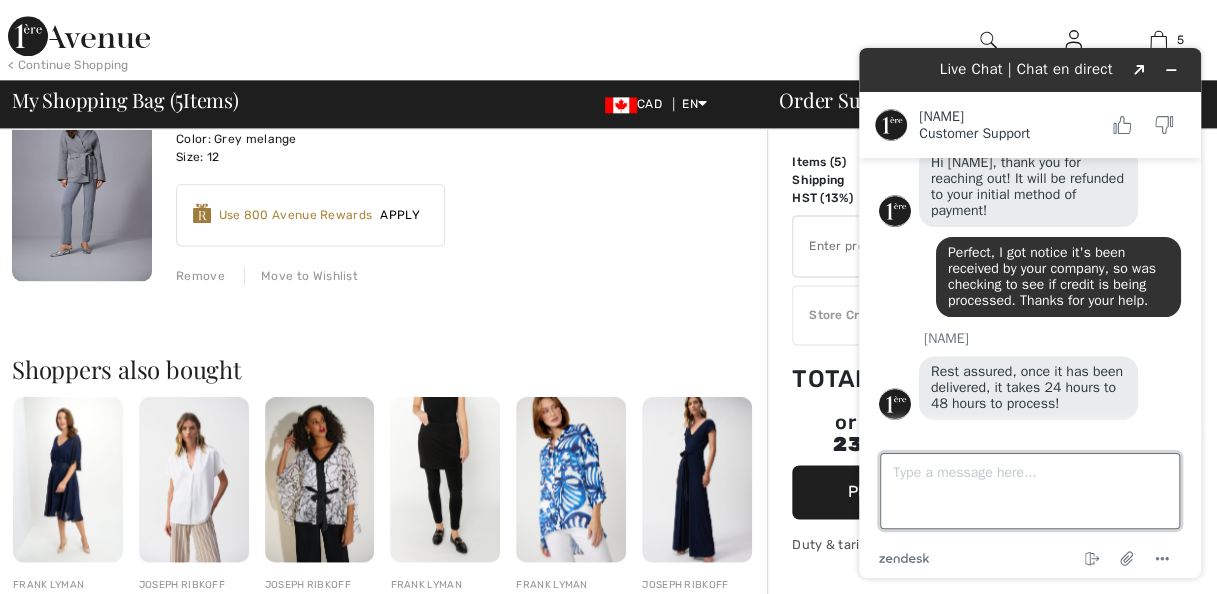 click on "Type a message here..." at bounding box center (1030, 491) 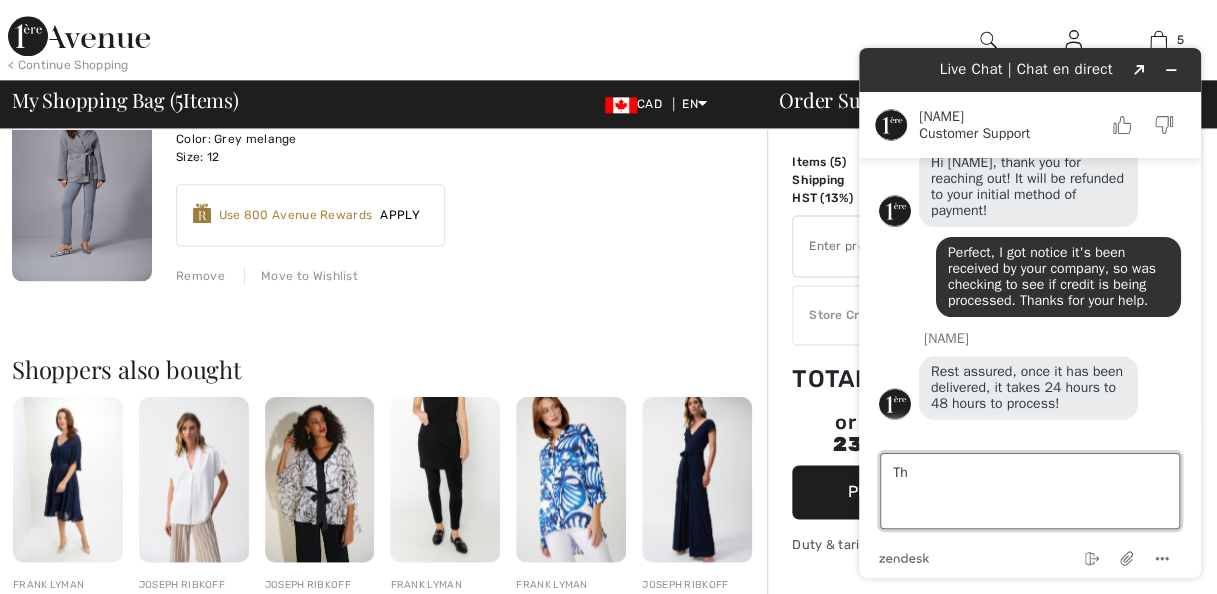 type on "T" 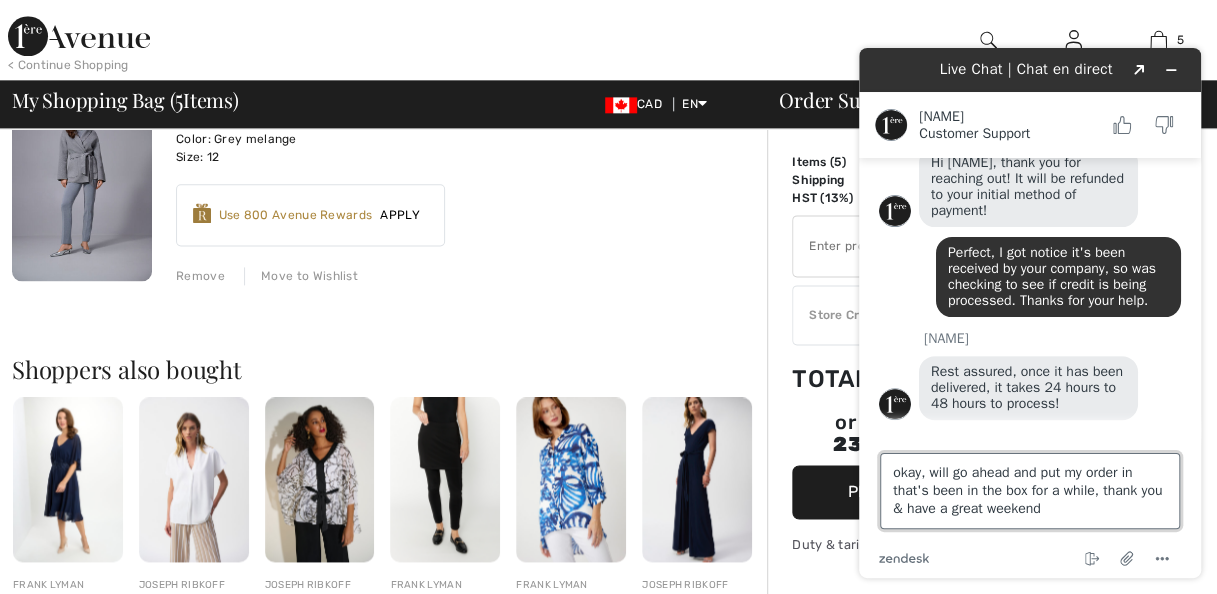 type on "okay, will go ahead and put my order in that's been in the box for a while, thank you & have a great weekend." 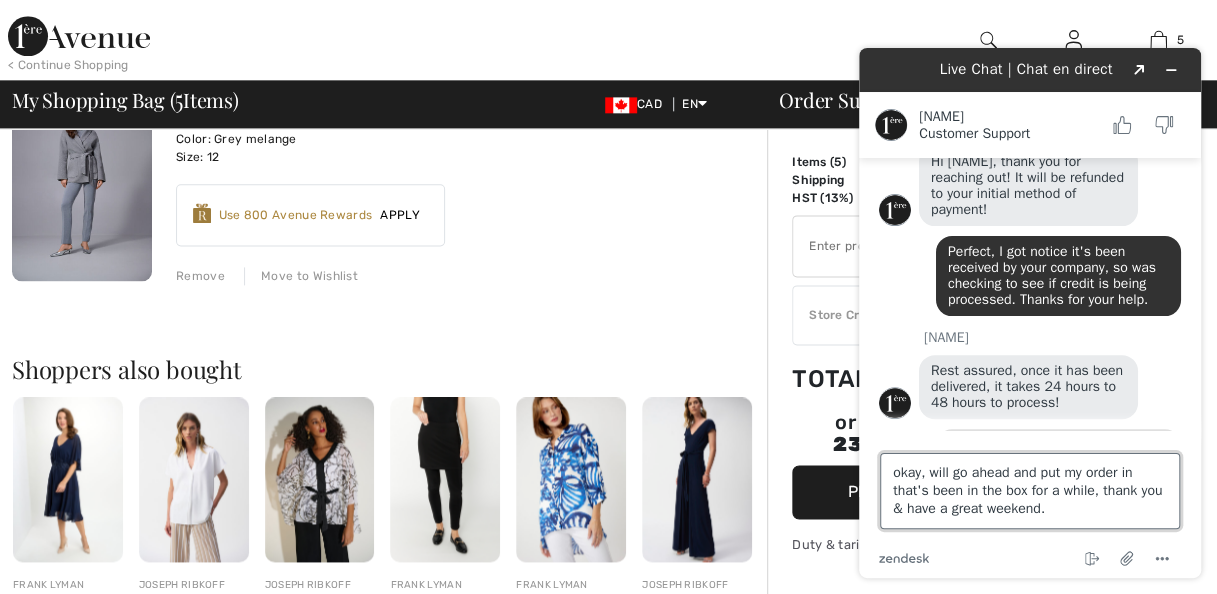 type 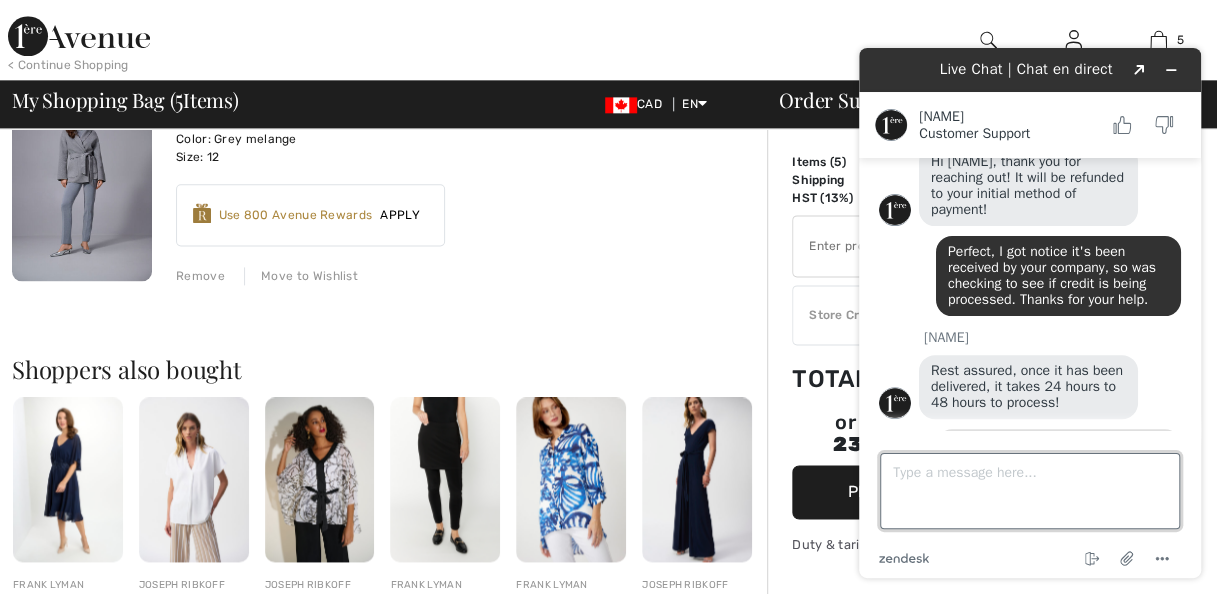 scroll, scrollTop: 358, scrollLeft: 0, axis: vertical 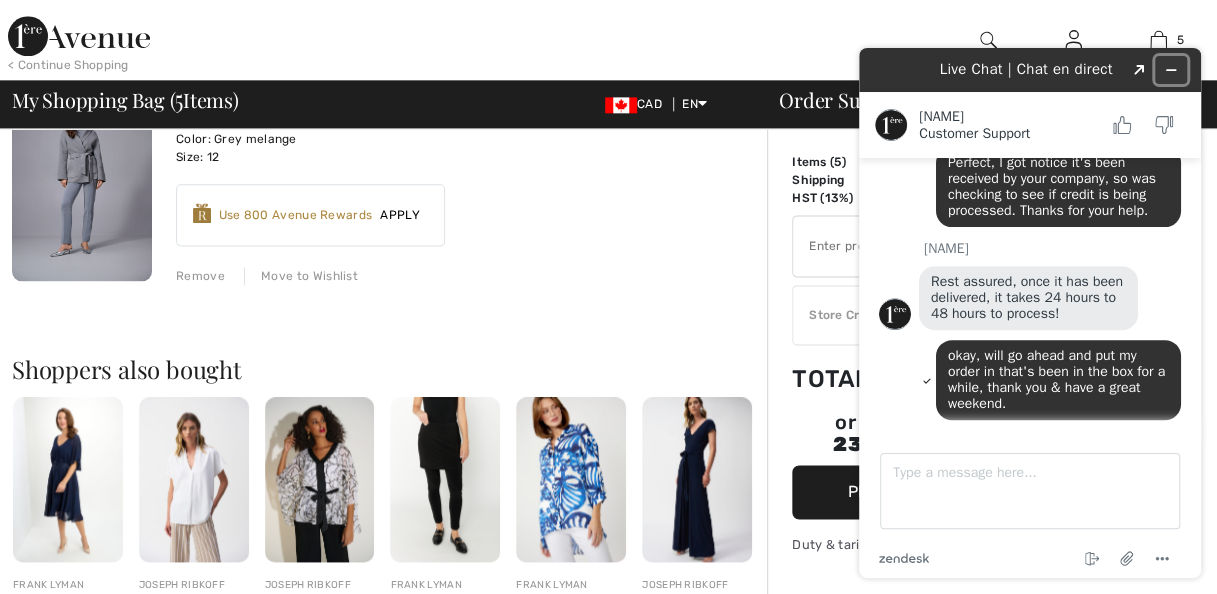 click 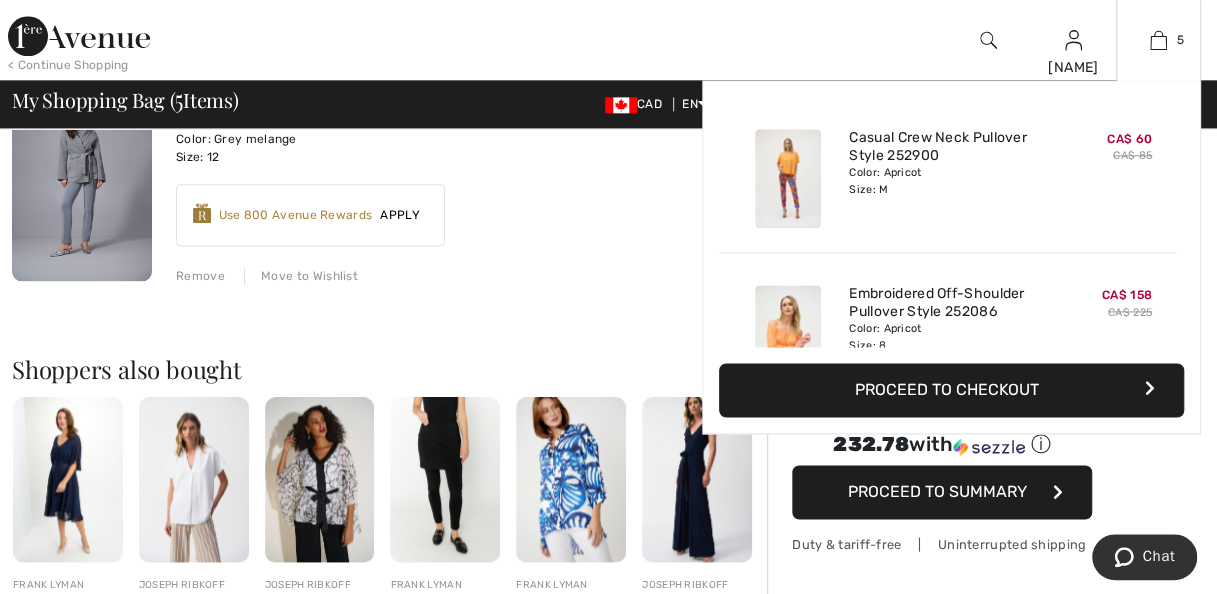 click on "5
Added to Bag
Joseph Ribkoff Casual Crew Neck Pullover Style 252900
CA$ 60
CA$ 85
Color: Apricot Size: M
Casual Crew Neck Pullover Style 252900 Color: Apricot Size: M
CA$ 60
CA$ 85
Added to Bag
Joseph Ribkoff Embroidered Off-shoulder Pullover Style 252086
CA$ 158
CA$ 225
Color: Apricot Size: 8
Embroidered Off-Shoulder Pullover Style 252086 Color: Apricot Size: 8
CA$ 158
CA$ 225
Added to Bag
Joseph Ribkoff Oversized Knitted Pullover Style 253943
CA$ 199
Color: Rose Size: S
Oversized Knitted Pullover Style 253943 Color: Rose Size: S
CA$ 199" at bounding box center [1158, 40] 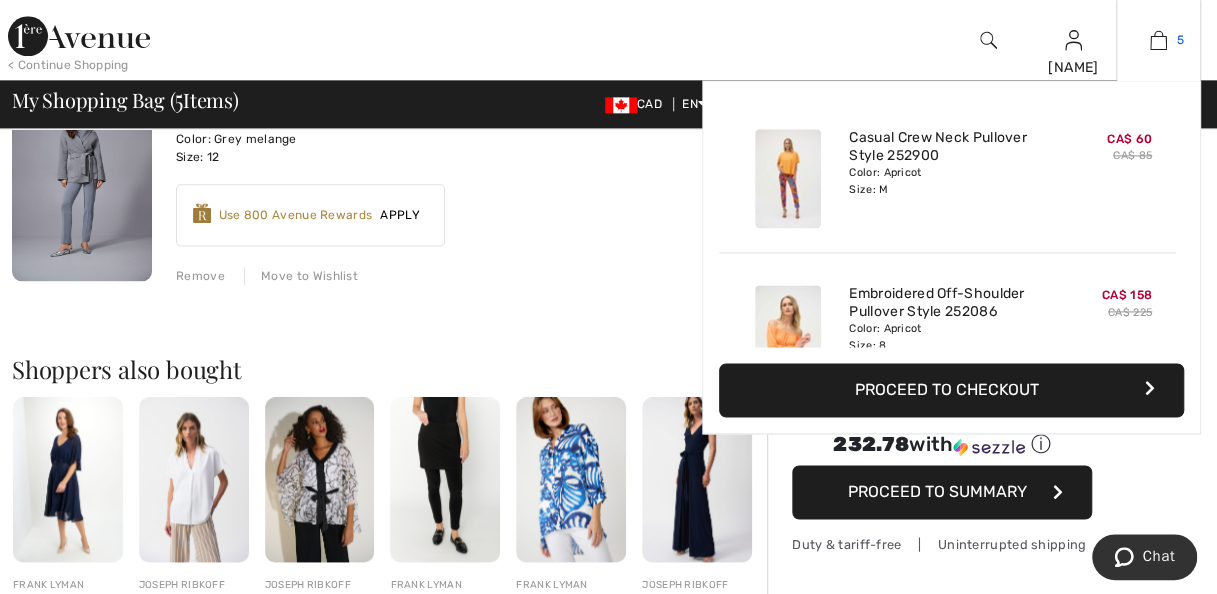 click at bounding box center (1158, 40) 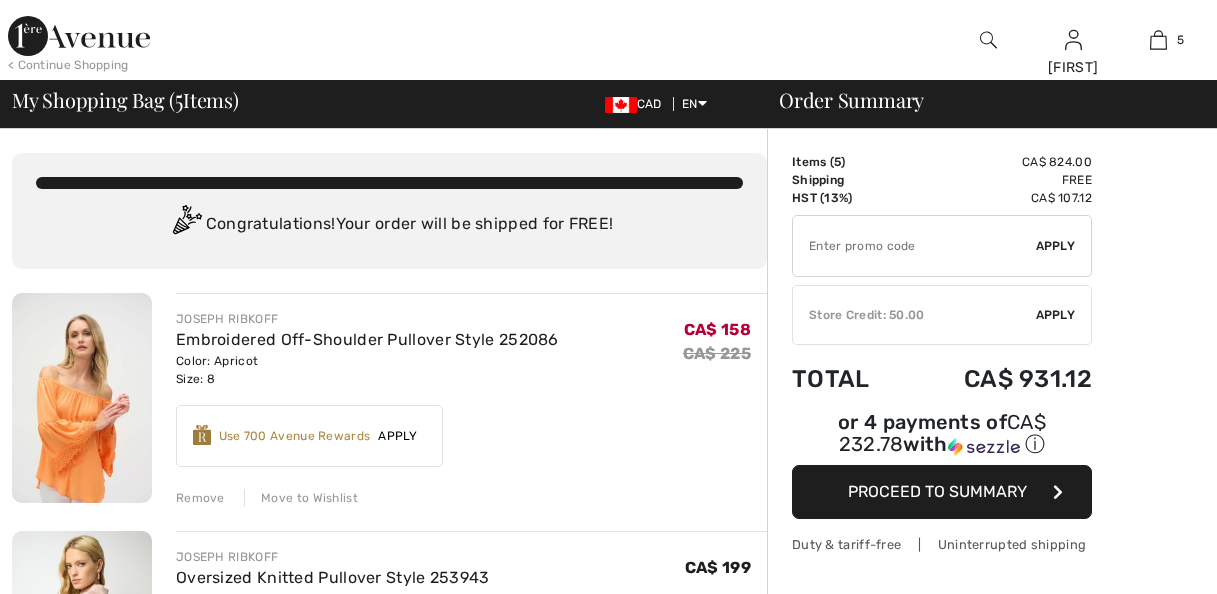 scroll, scrollTop: 0, scrollLeft: 0, axis: both 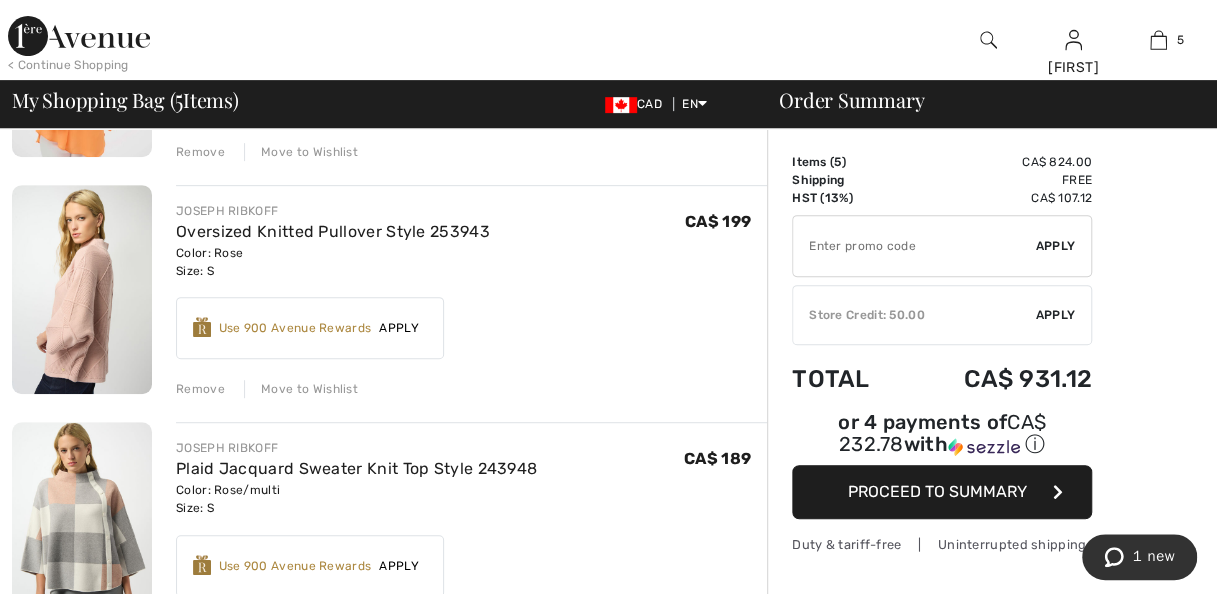 click on "Apply" at bounding box center [1056, 315] 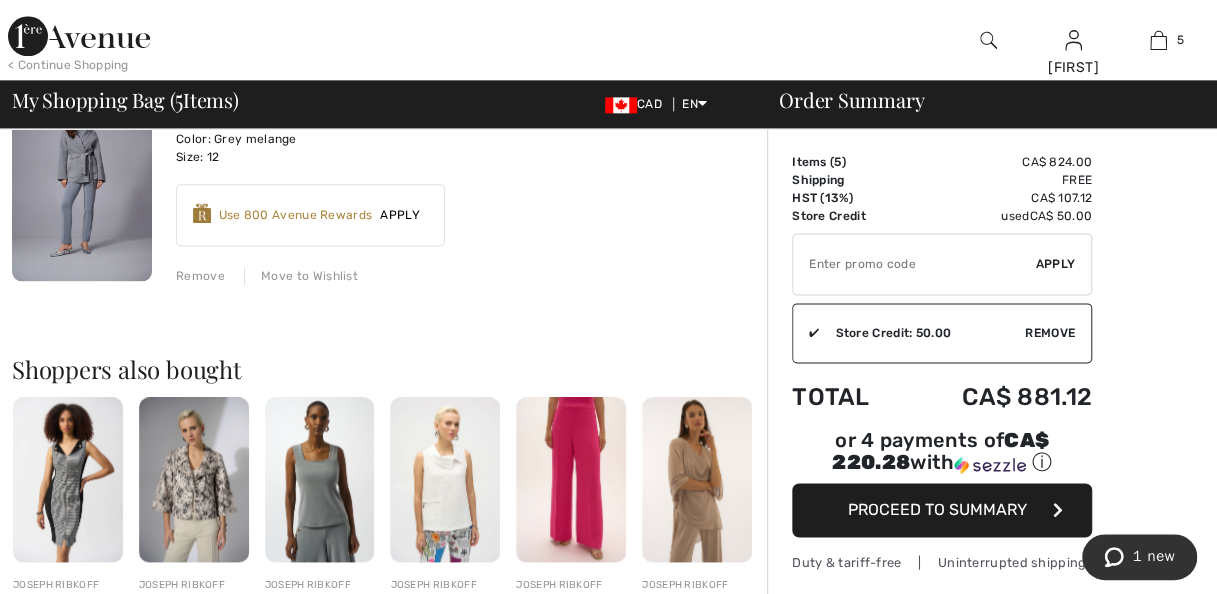 scroll, scrollTop: 1200, scrollLeft: 0, axis: vertical 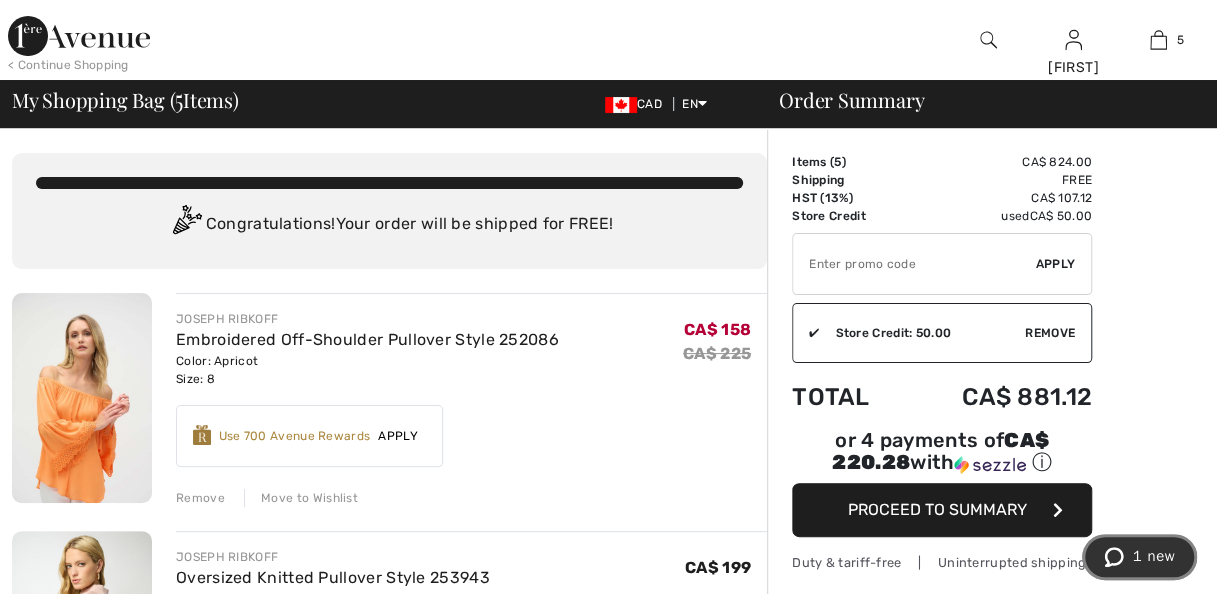 click on "1 new" at bounding box center [1153, 556] 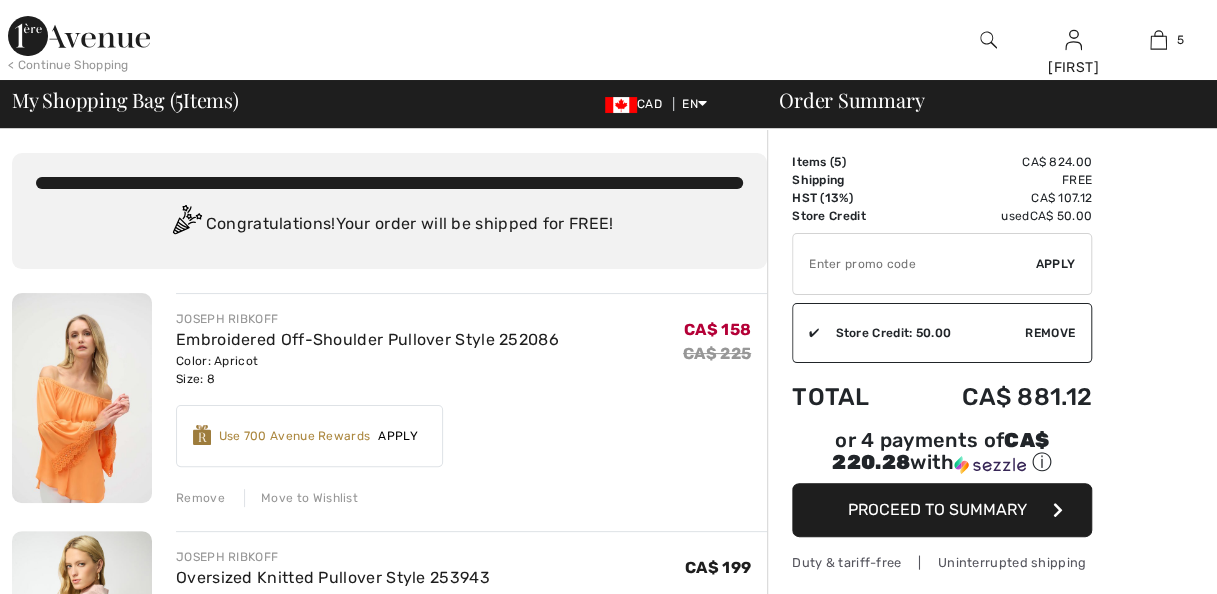 scroll, scrollTop: 0, scrollLeft: 0, axis: both 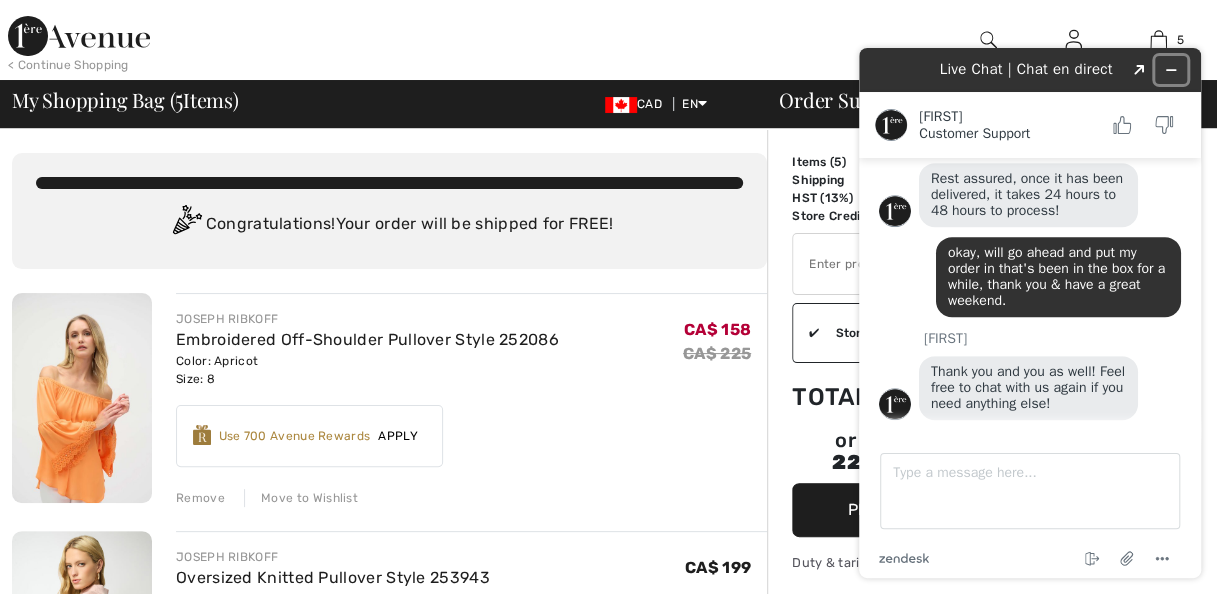 click 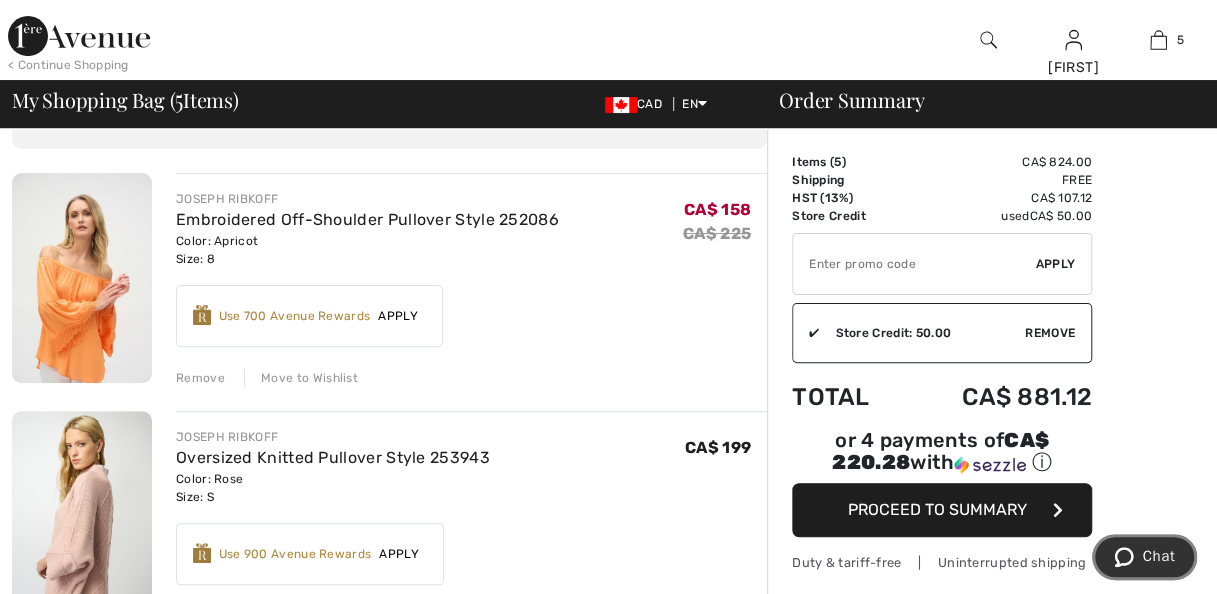 scroll, scrollTop: 213, scrollLeft: 0, axis: vertical 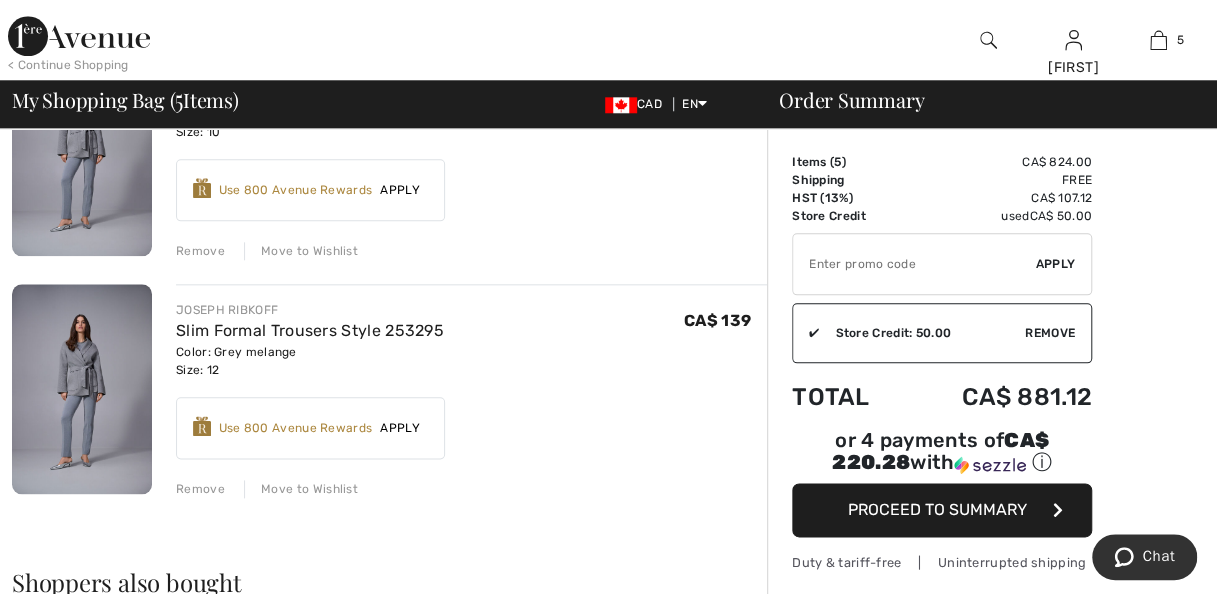 click on "Proceed to Summary" at bounding box center [937, 509] 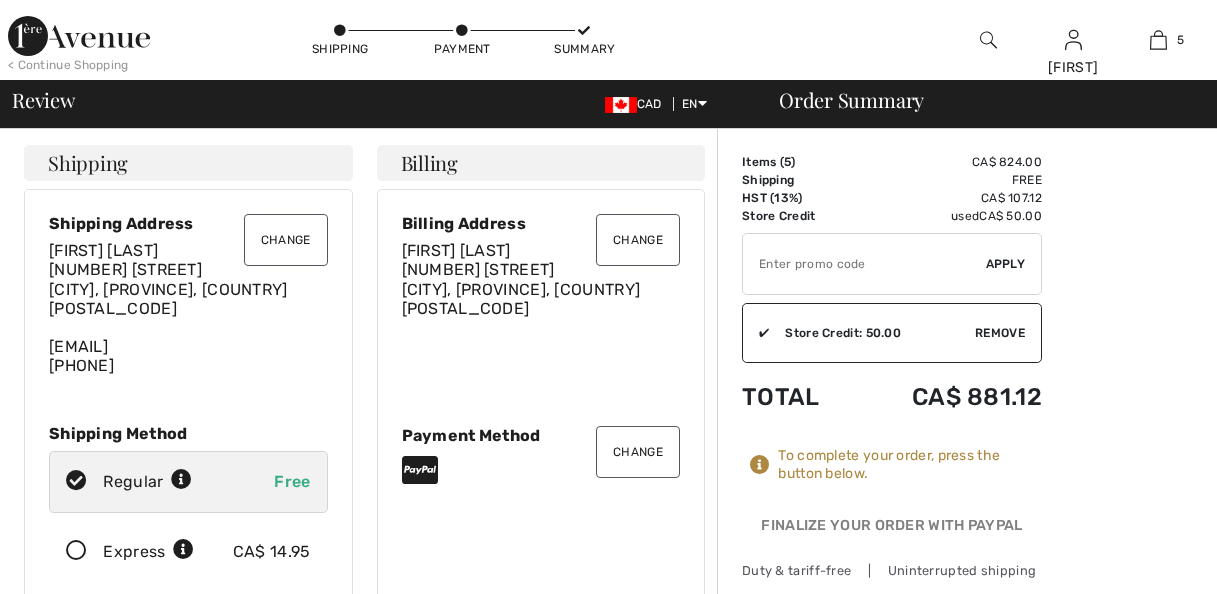 scroll, scrollTop: 0, scrollLeft: 0, axis: both 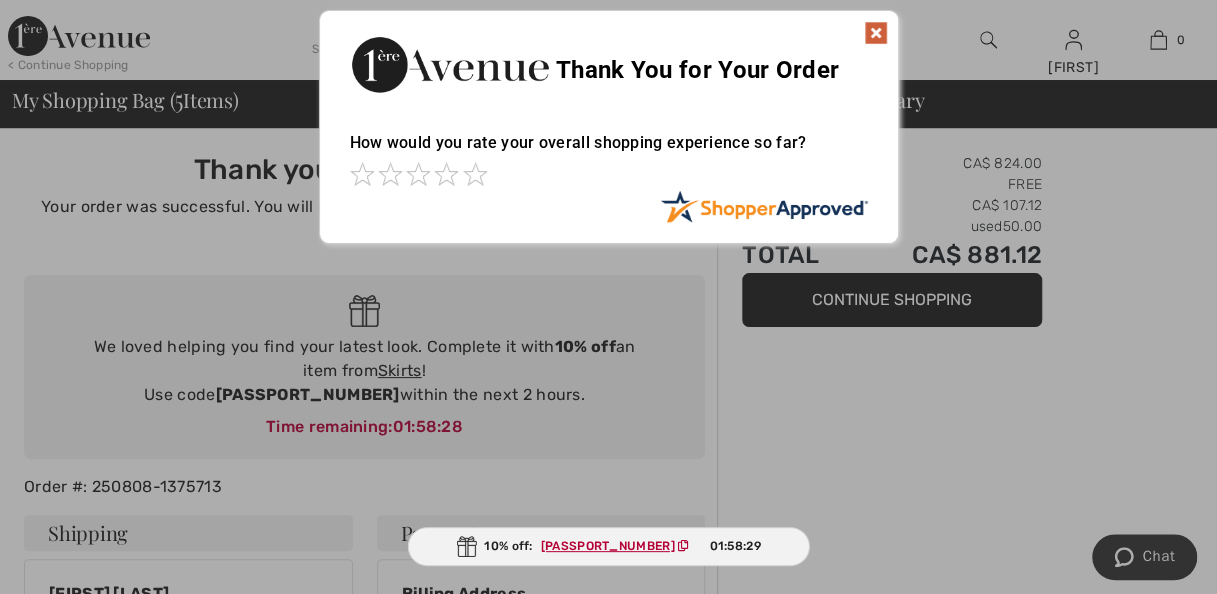 click at bounding box center [876, 33] 